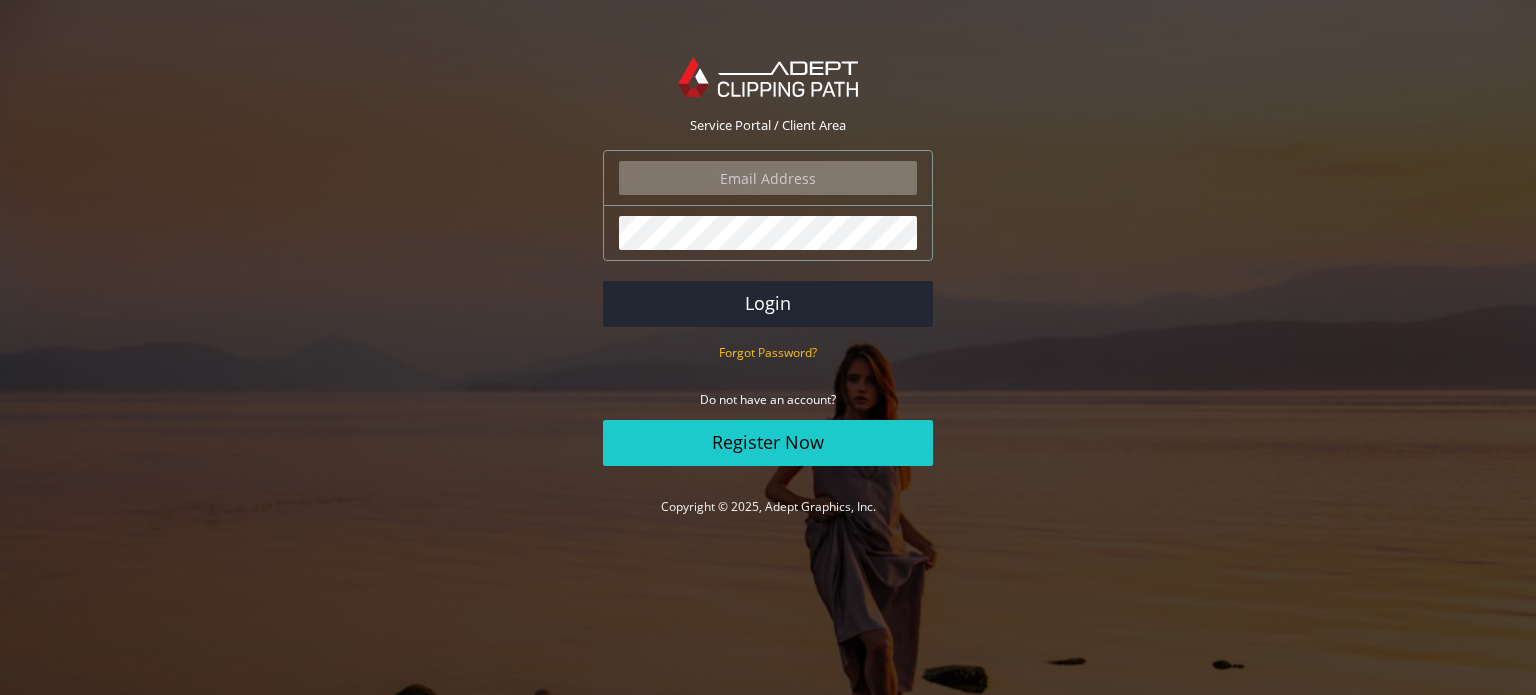 scroll, scrollTop: 0, scrollLeft: 0, axis: both 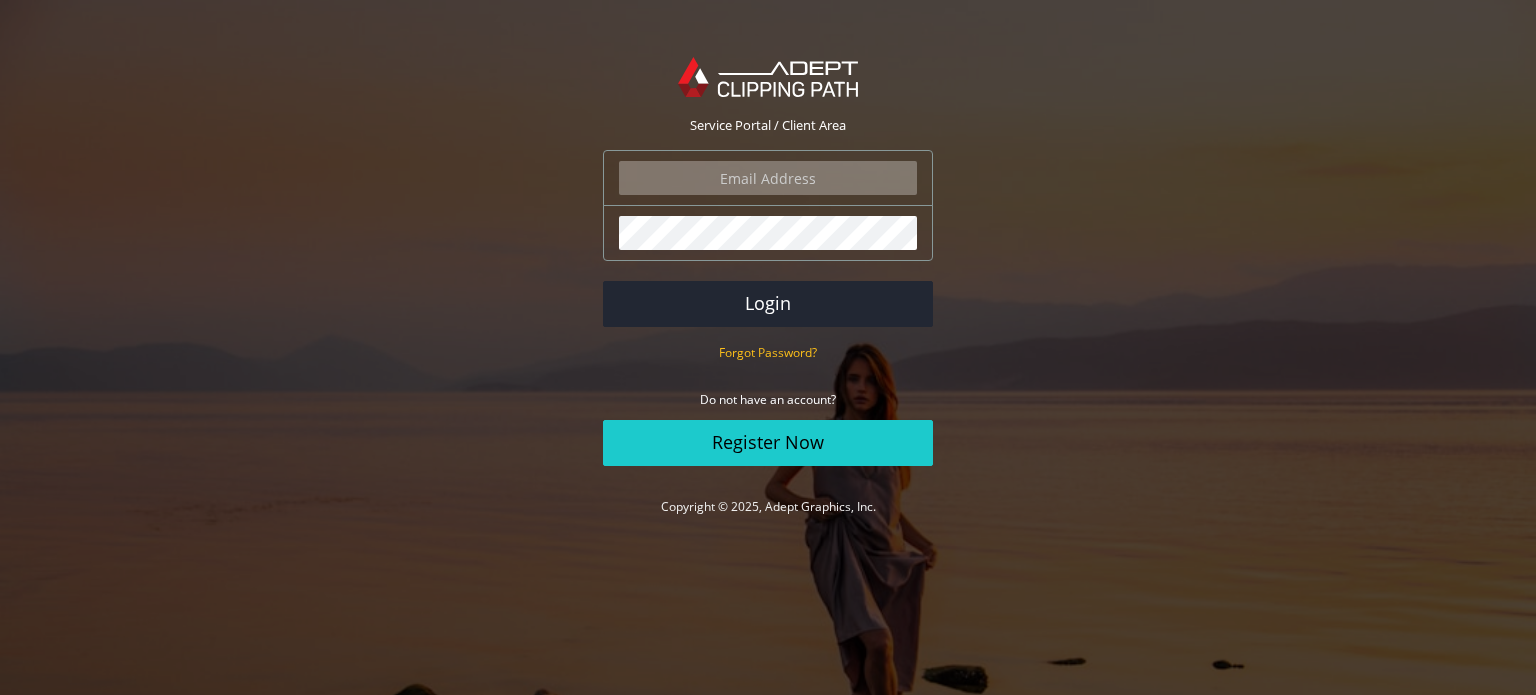 click at bounding box center [768, 178] 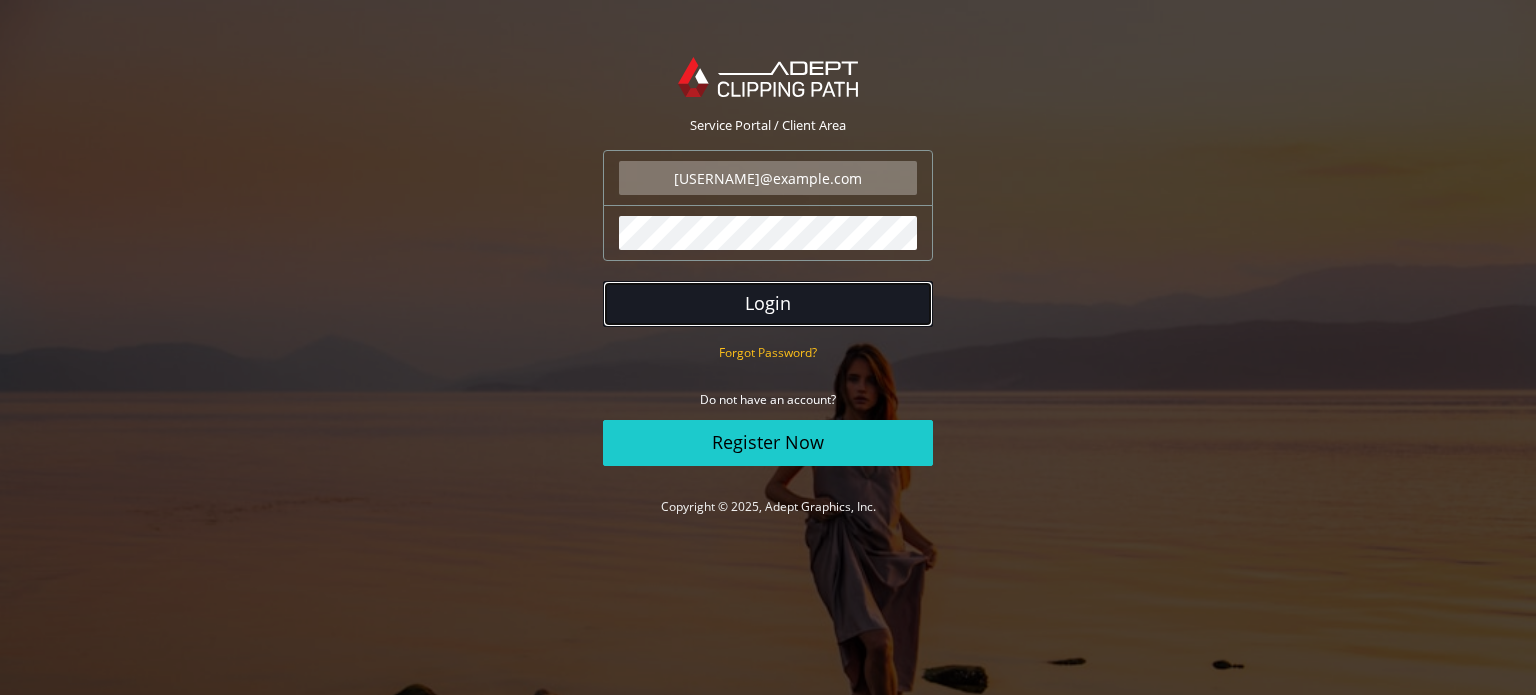 click on "Login" at bounding box center [768, 304] 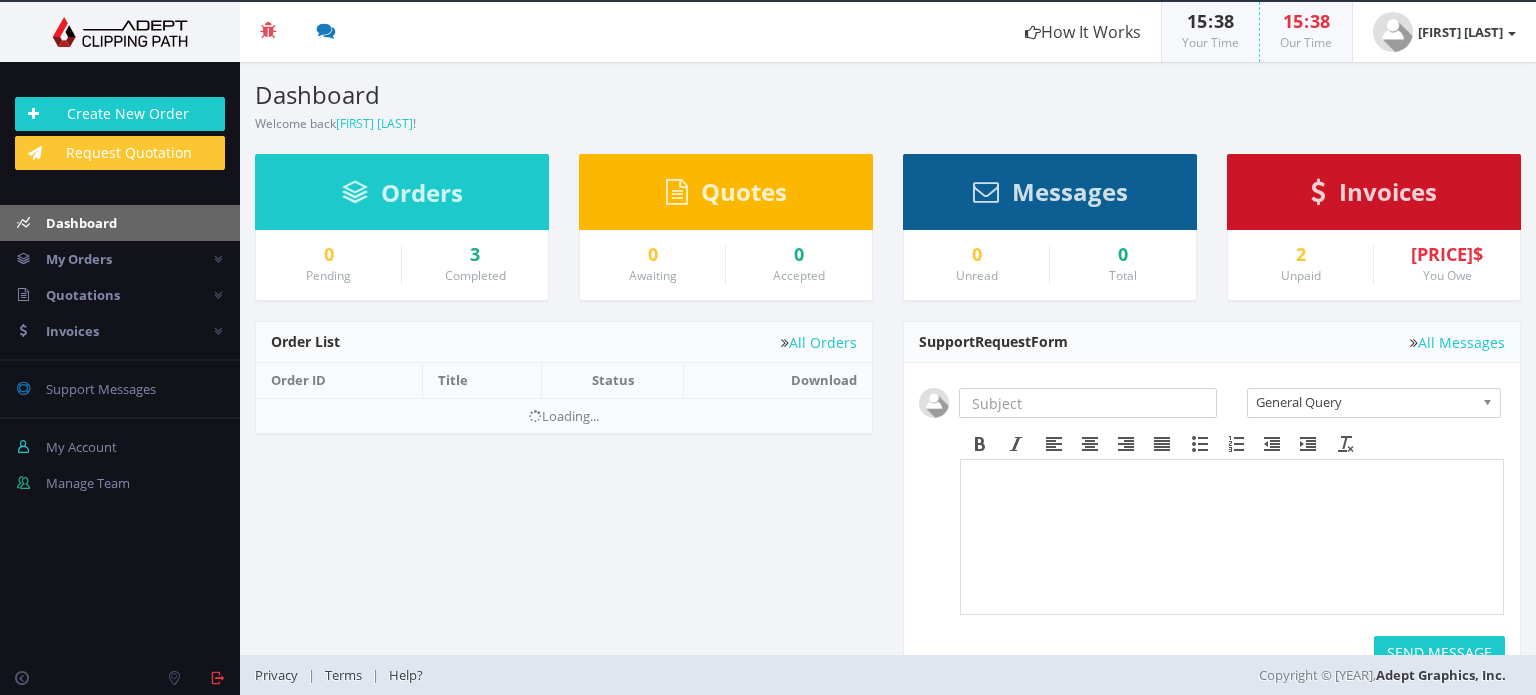 scroll, scrollTop: 0, scrollLeft: 0, axis: both 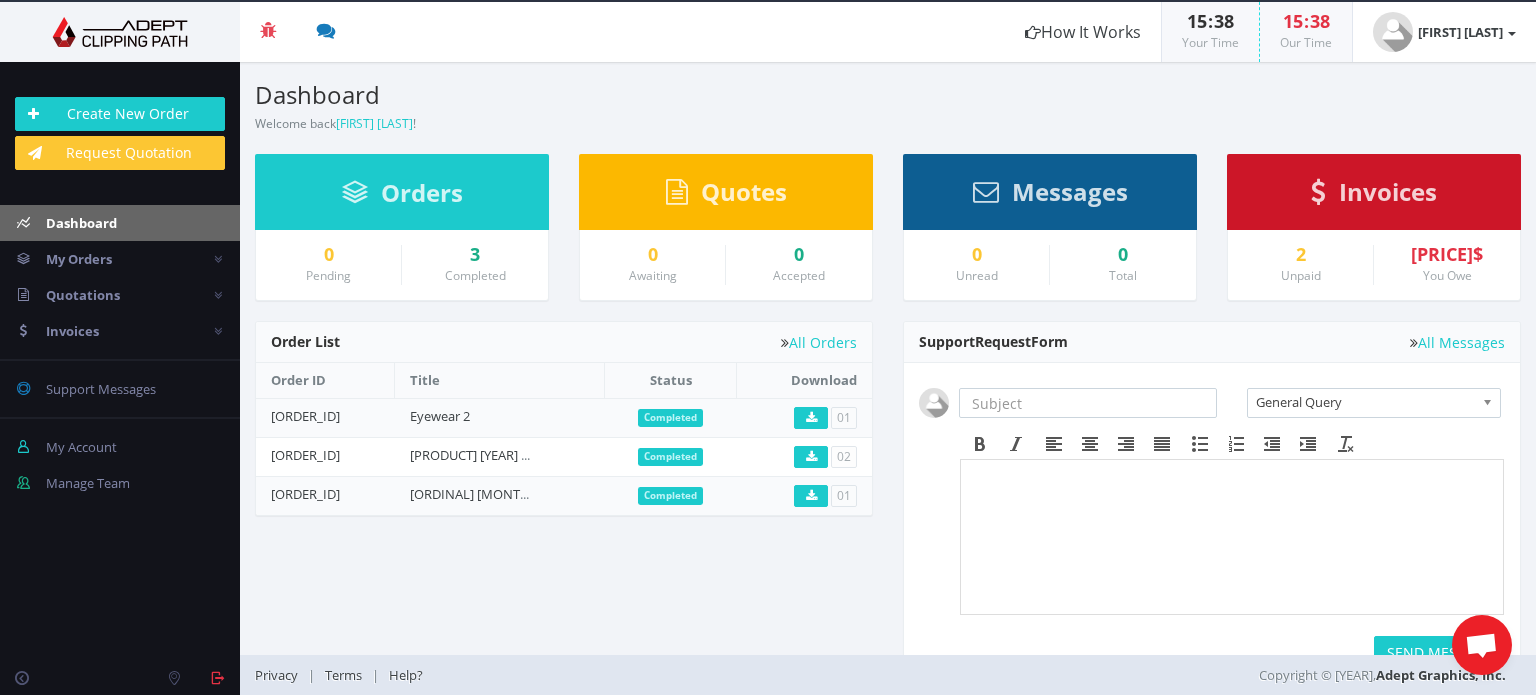 click on "2" at bounding box center [1300, 255] 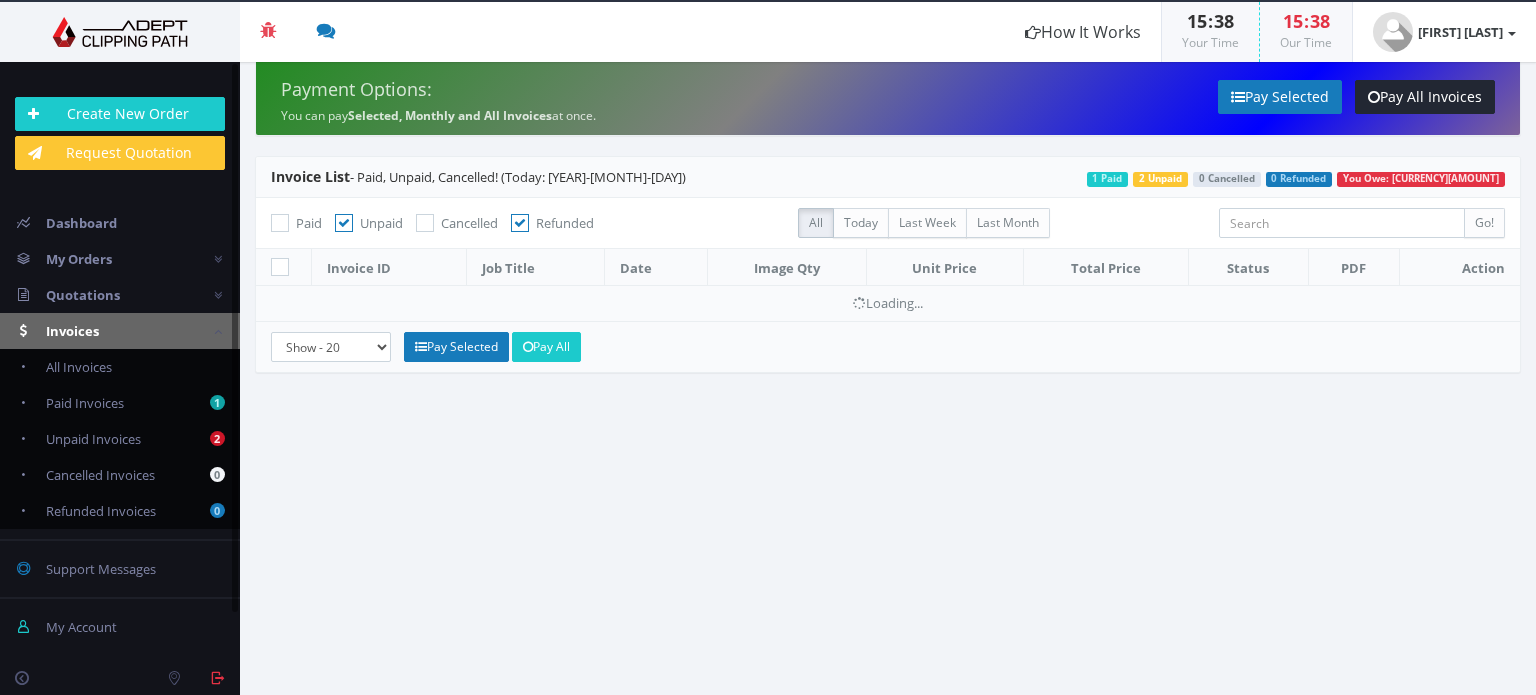 scroll, scrollTop: 0, scrollLeft: 0, axis: both 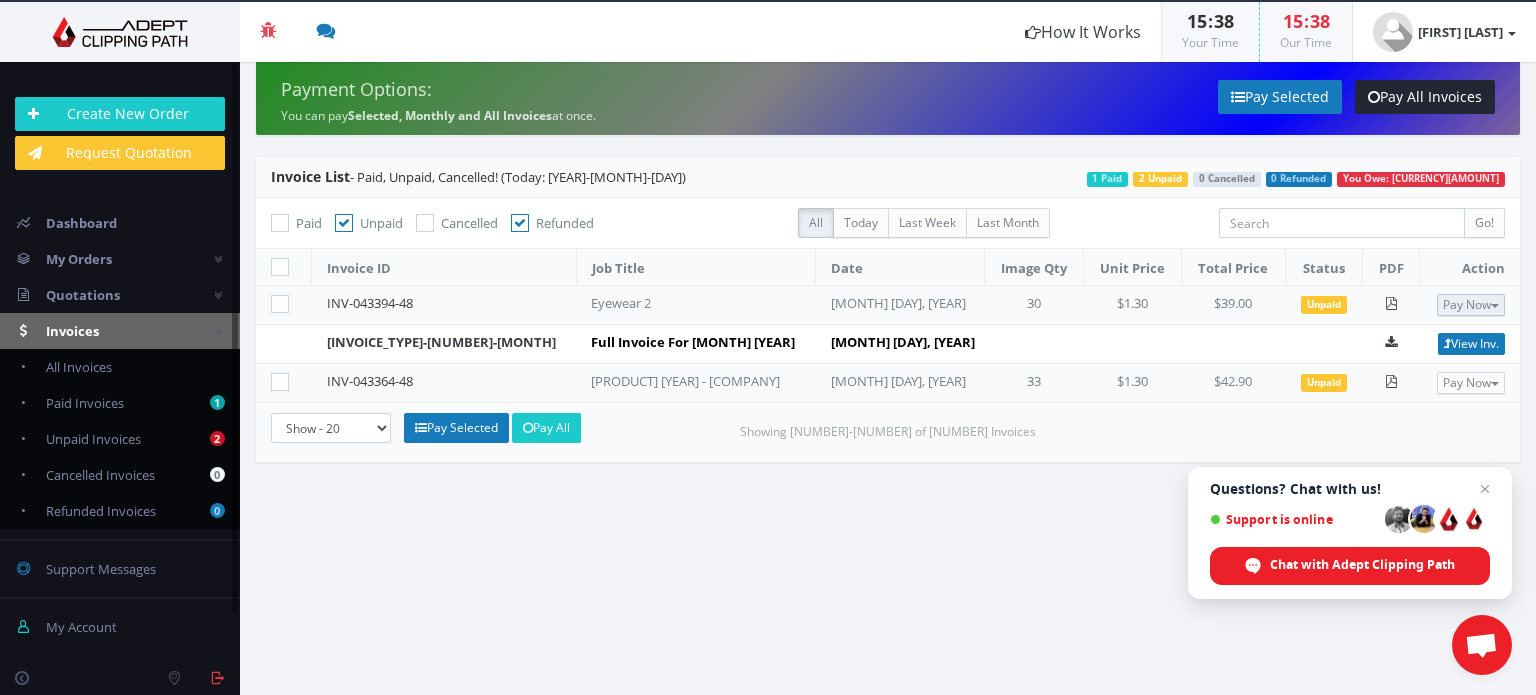 click on "Pay Now" at bounding box center (1471, 305) 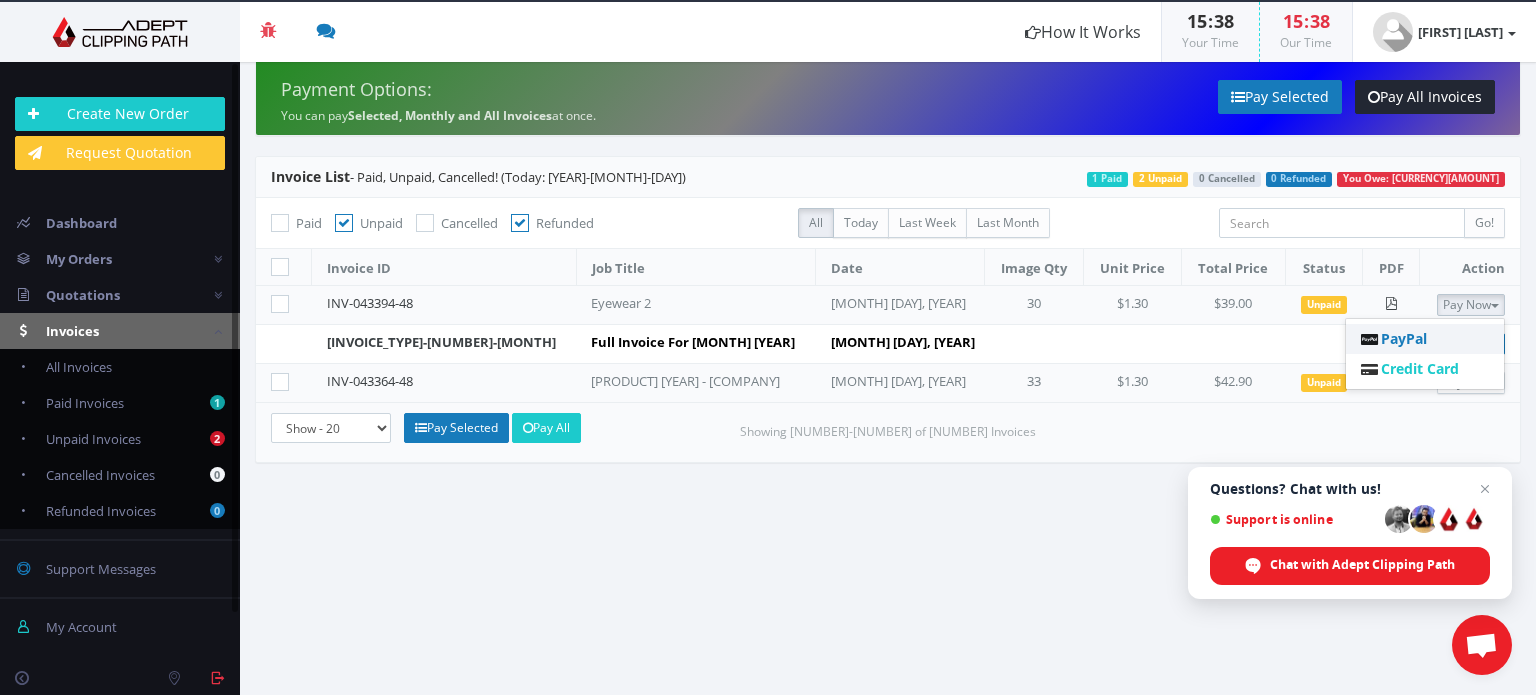 click on "PayPal" at bounding box center [1404, 338] 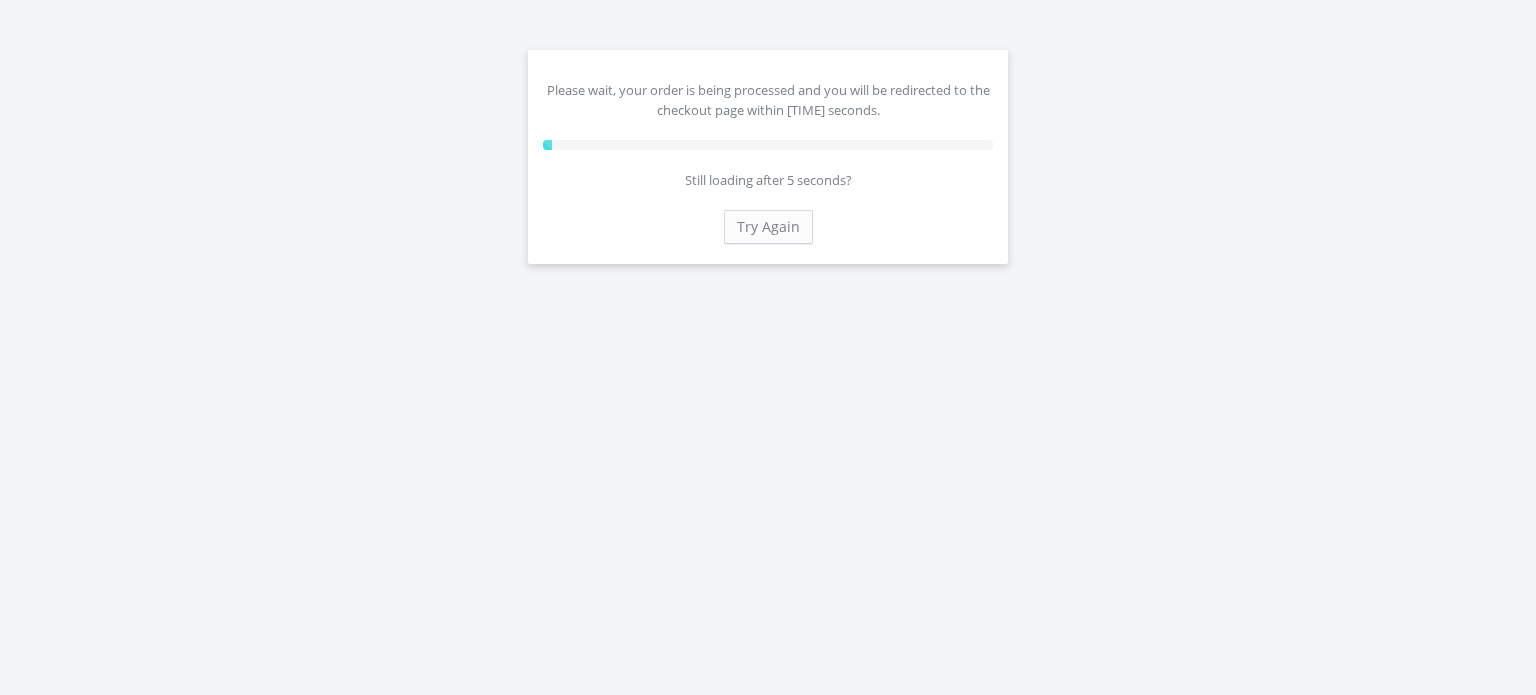 scroll, scrollTop: 0, scrollLeft: 0, axis: both 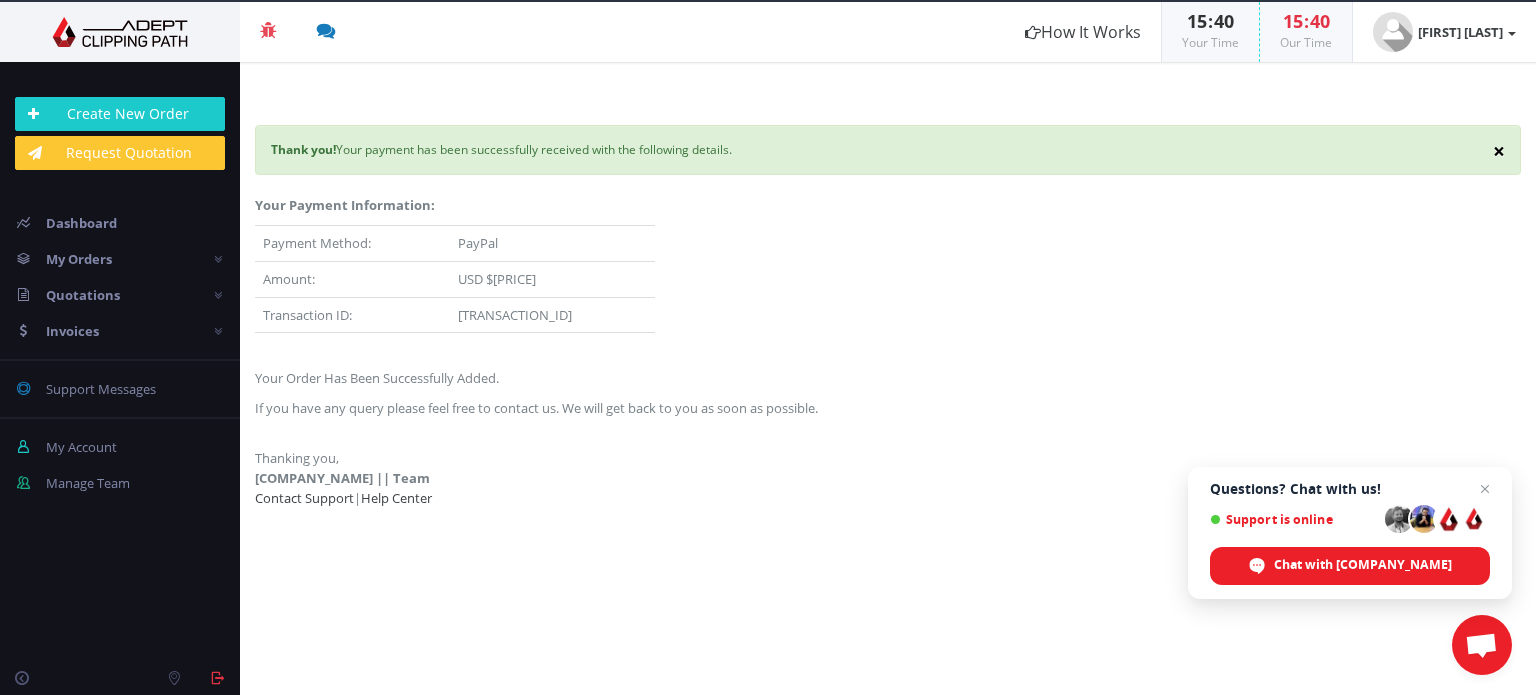 click on "×" at bounding box center [1499, 151] 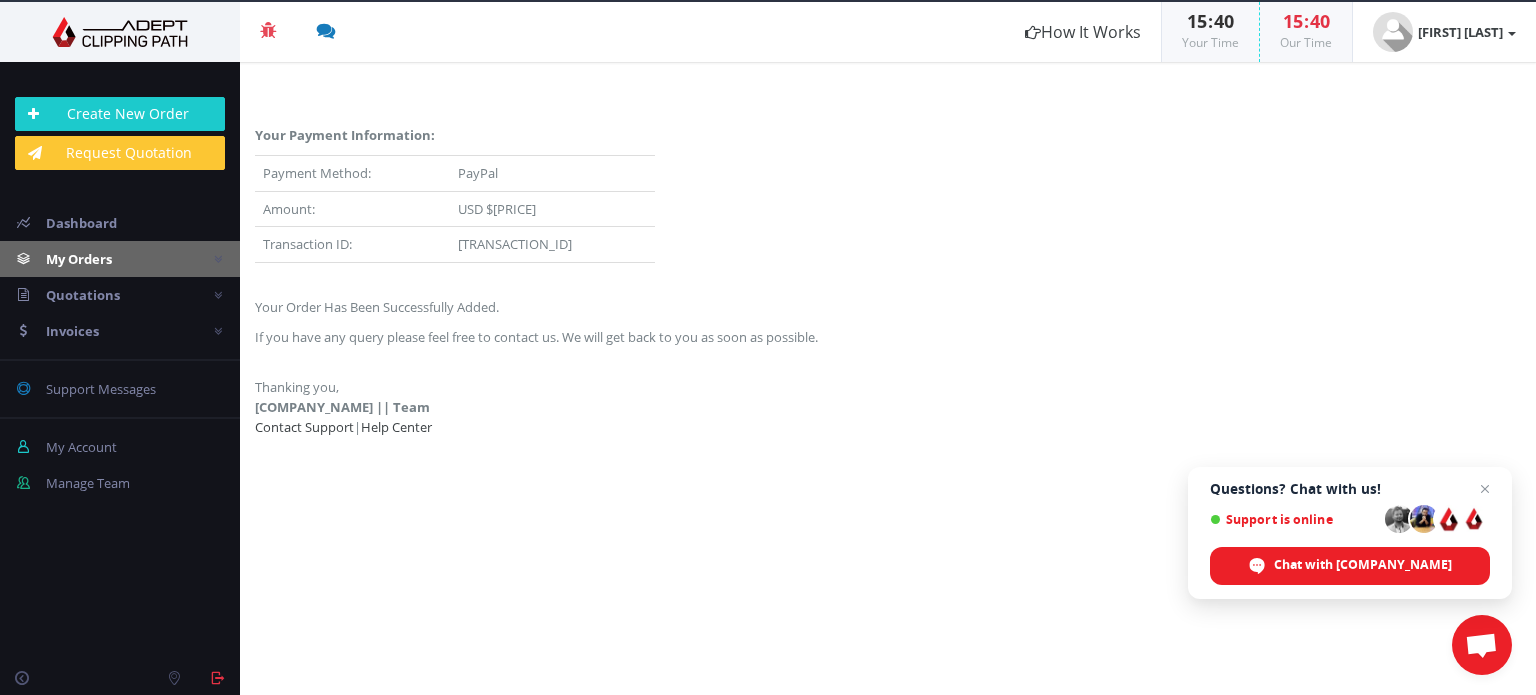 click on "My Orders" at bounding box center (79, 259) 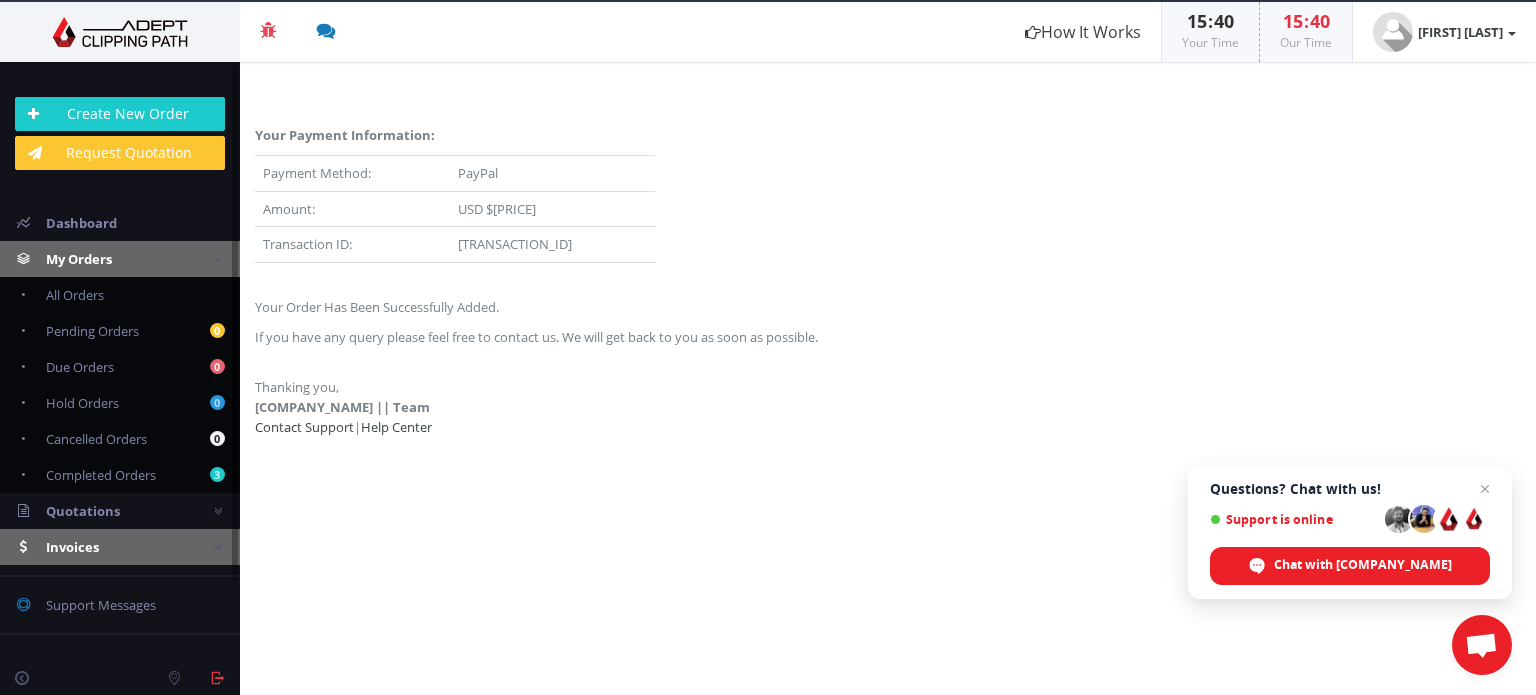 click on "Invoices" at bounding box center [120, 259] 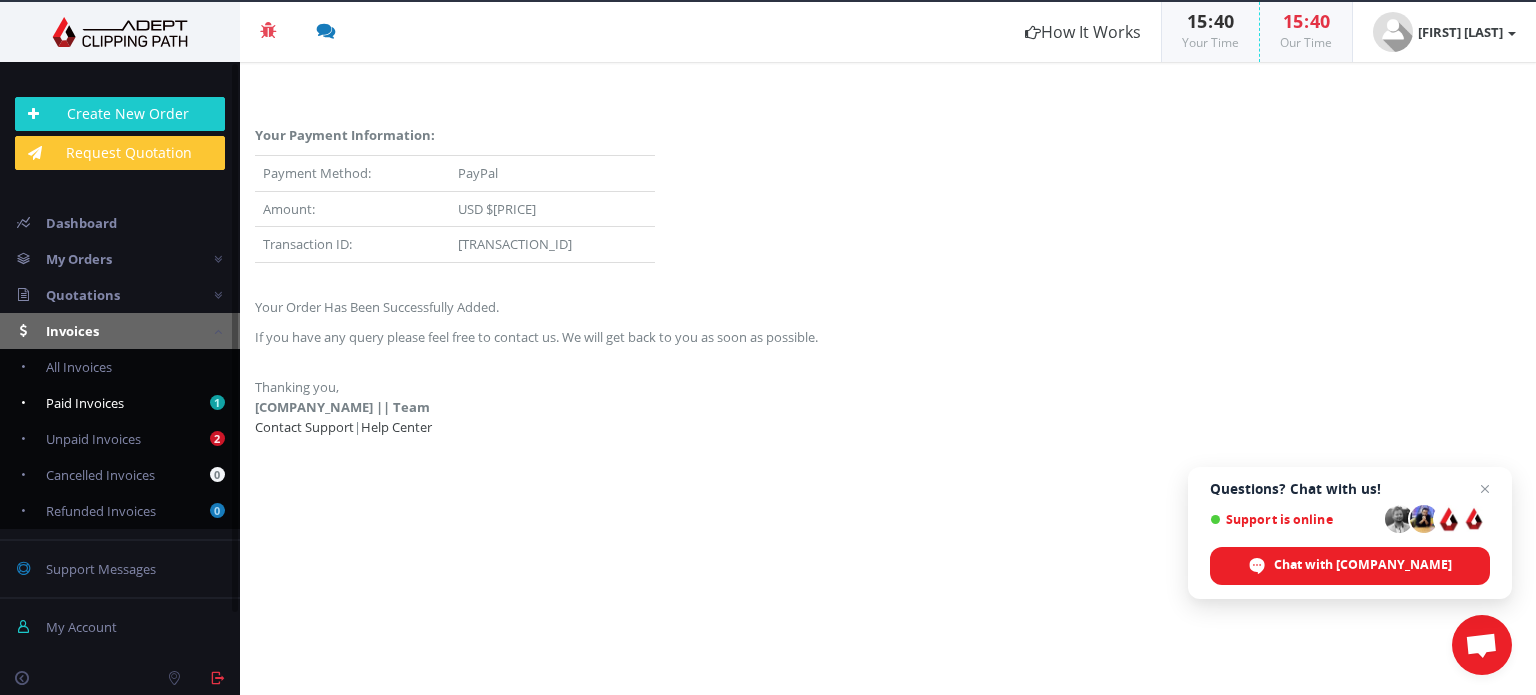 click on "Paid Invoices" at bounding box center (85, 403) 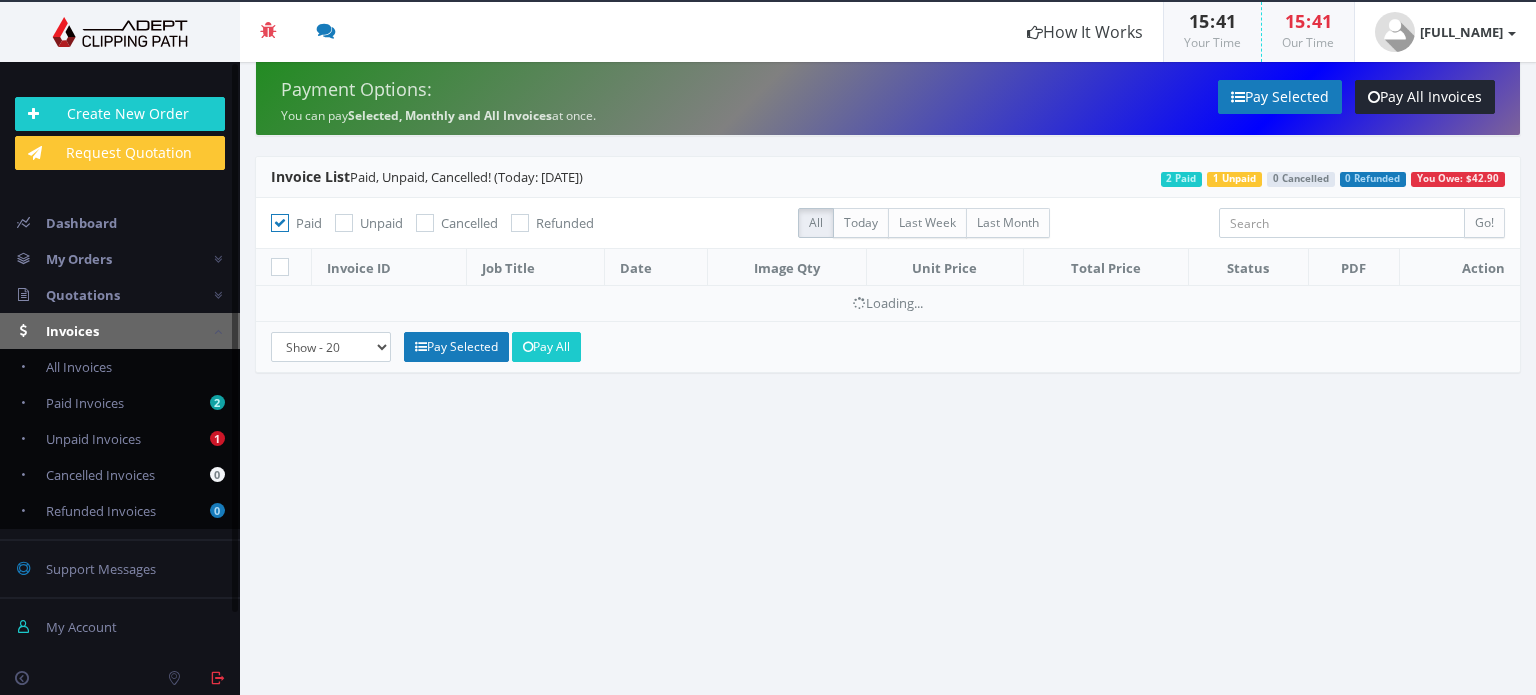 scroll, scrollTop: 0, scrollLeft: 0, axis: both 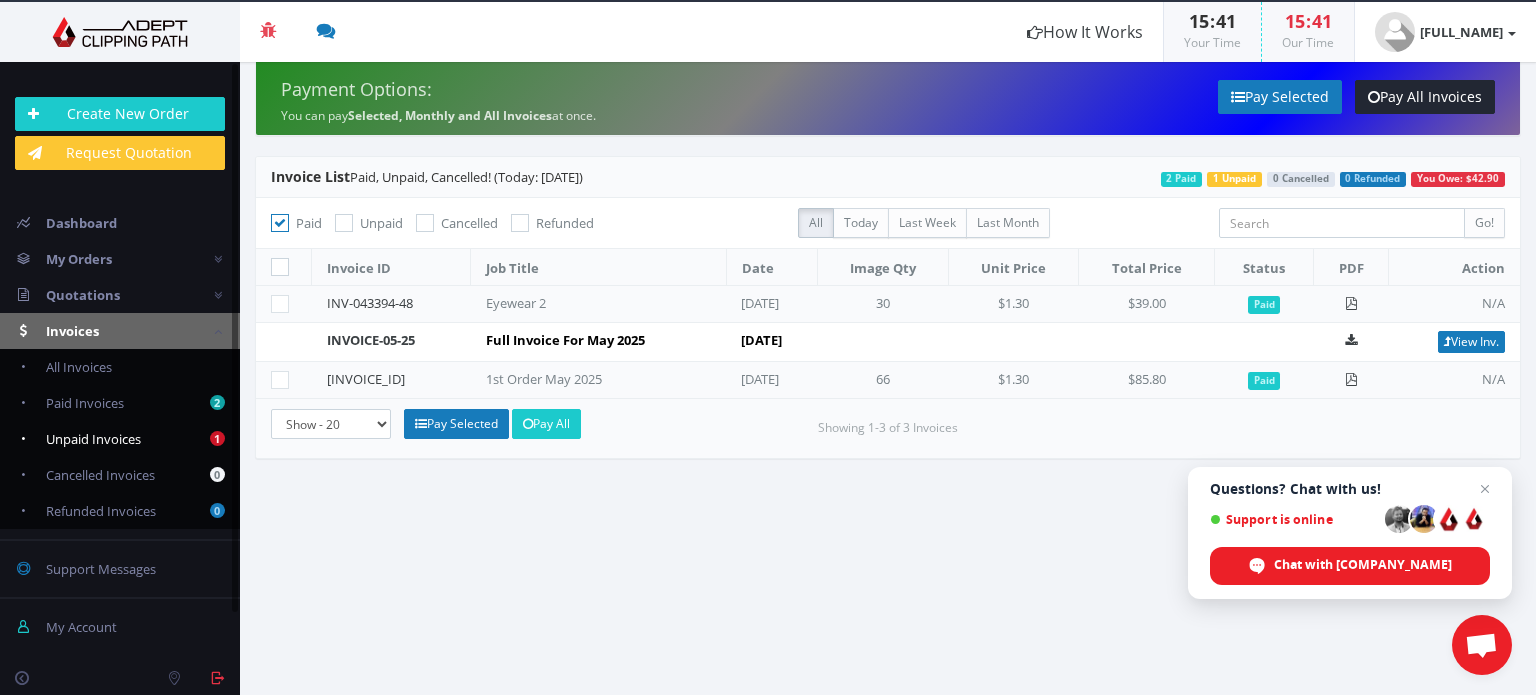 click on "Unpaid Invoices" at bounding box center [93, 439] 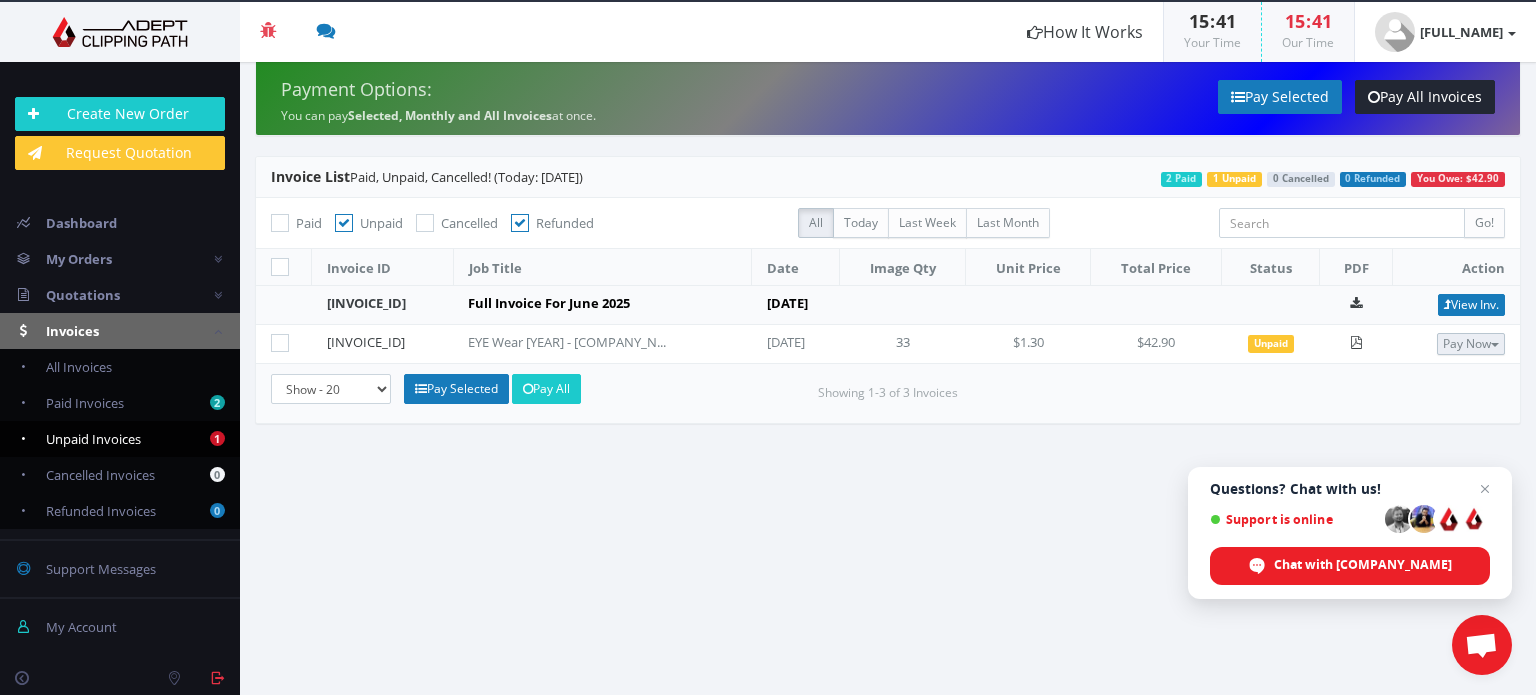 click at bounding box center [1495, 345] 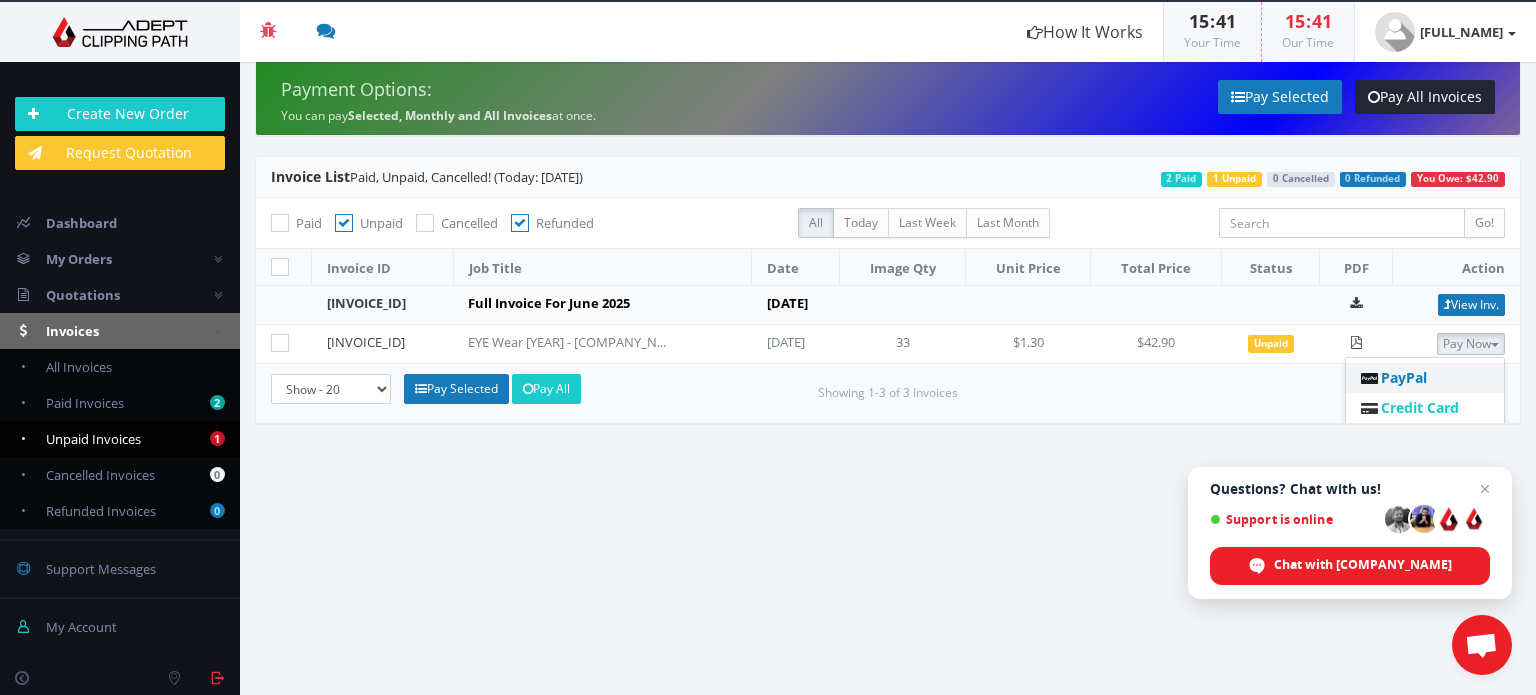click on "PayPal" at bounding box center [1404, 377] 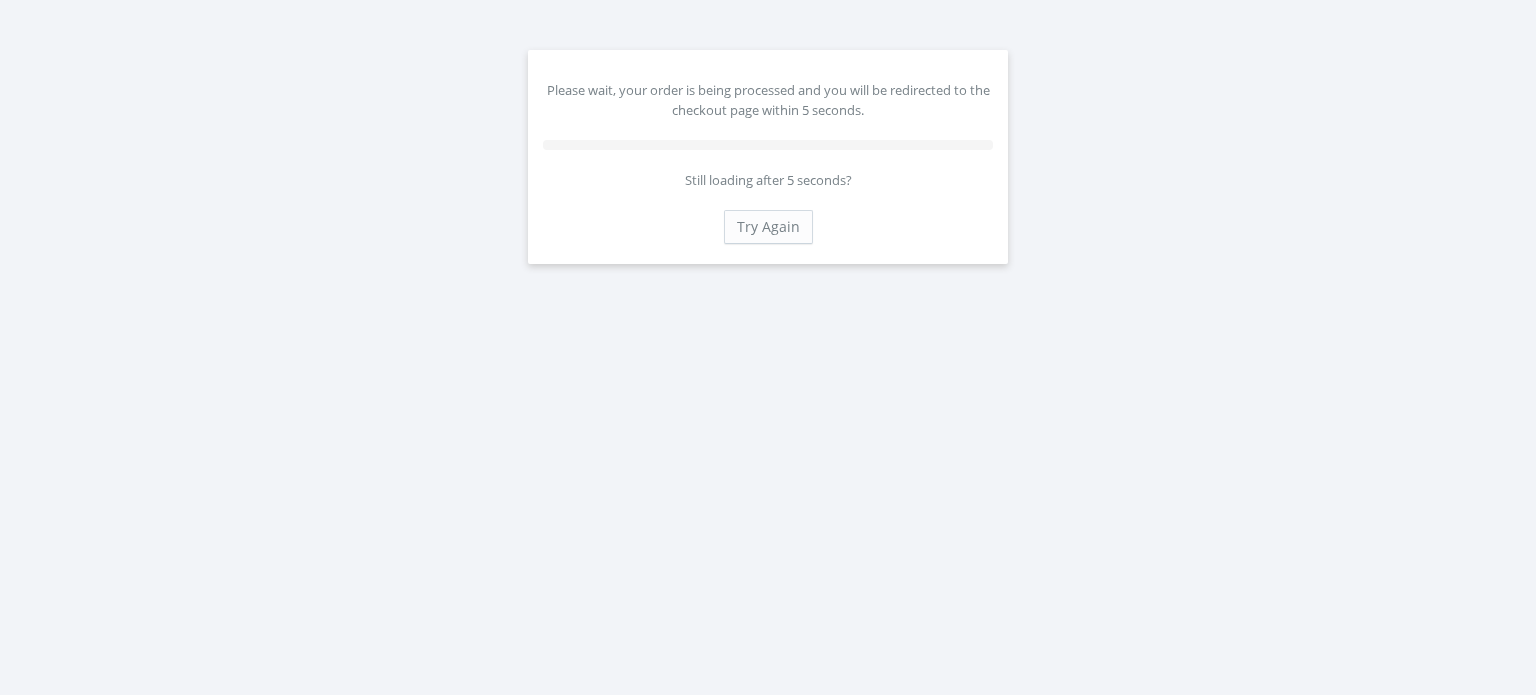 scroll, scrollTop: 0, scrollLeft: 0, axis: both 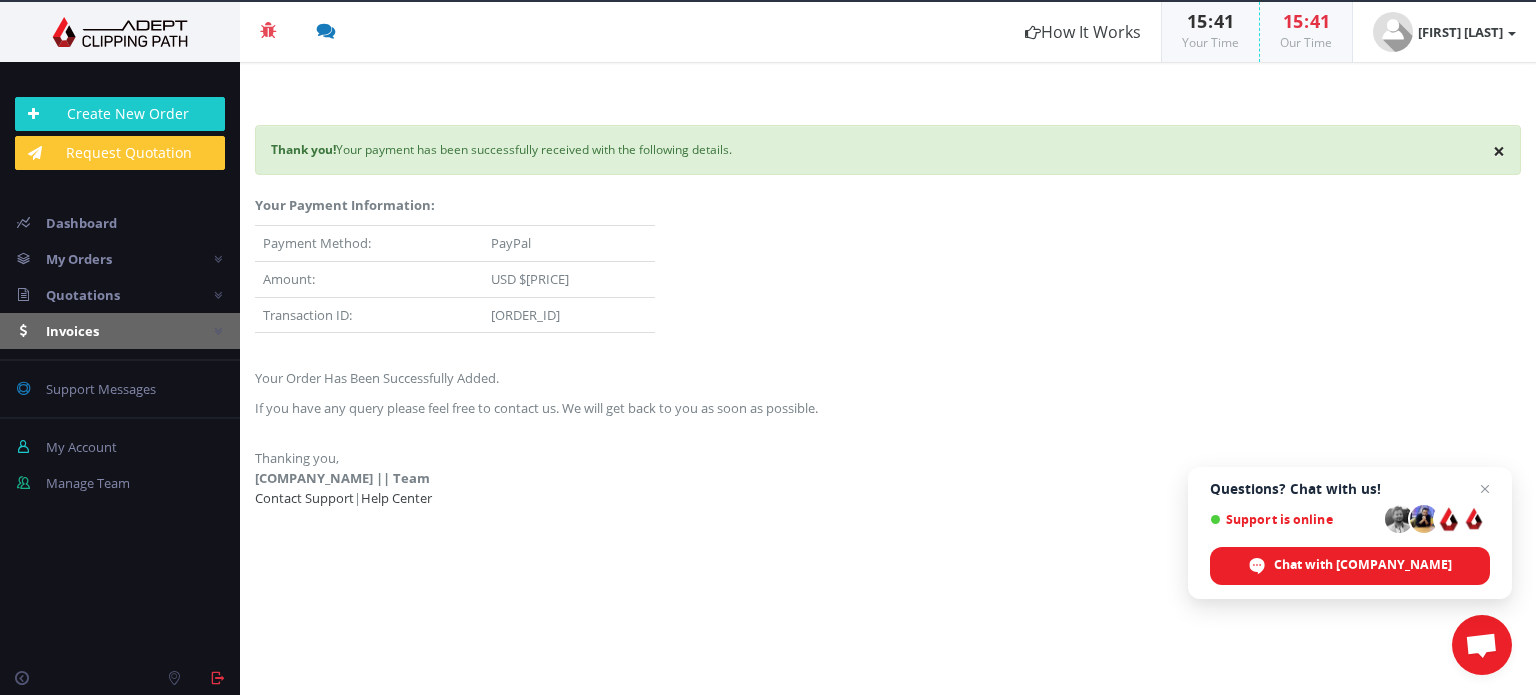 click on "Invoices" at bounding box center [79, 259] 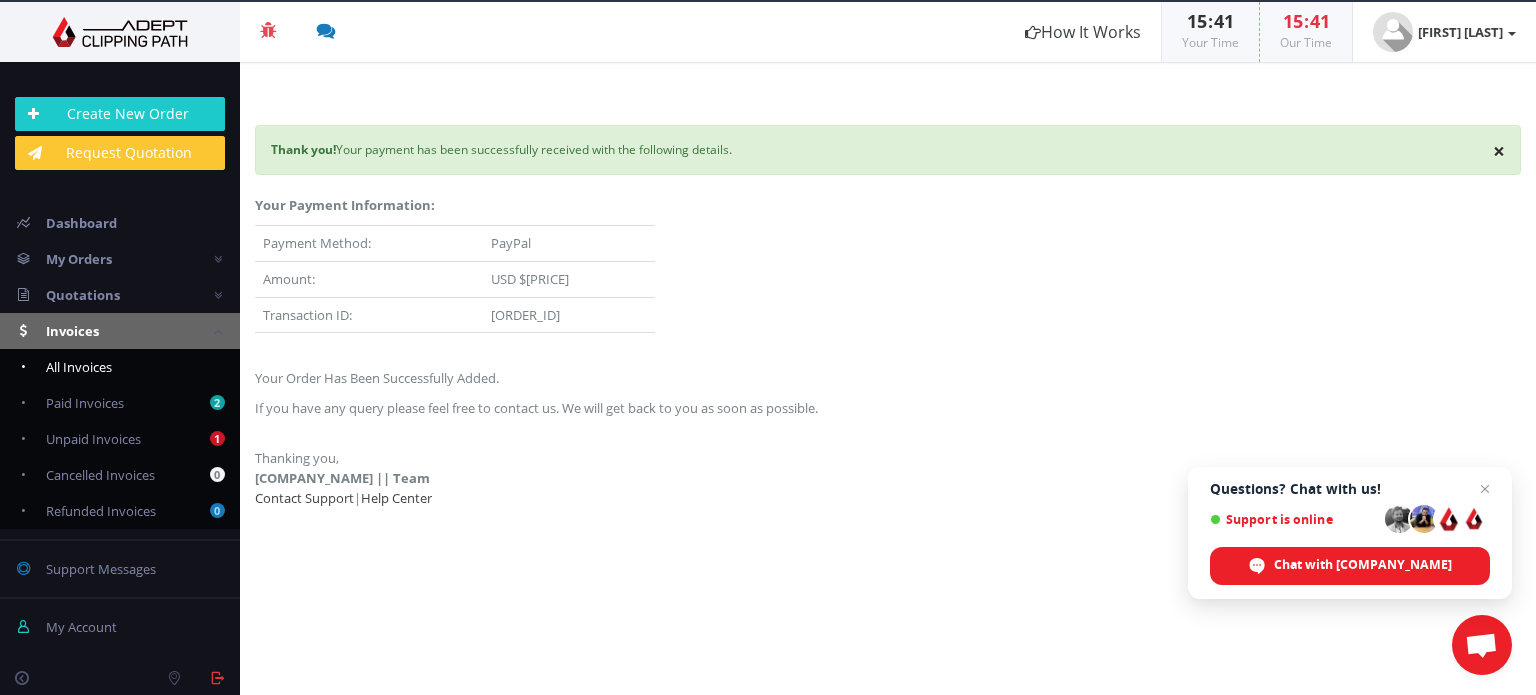 click on "All Invoices" at bounding box center [79, 367] 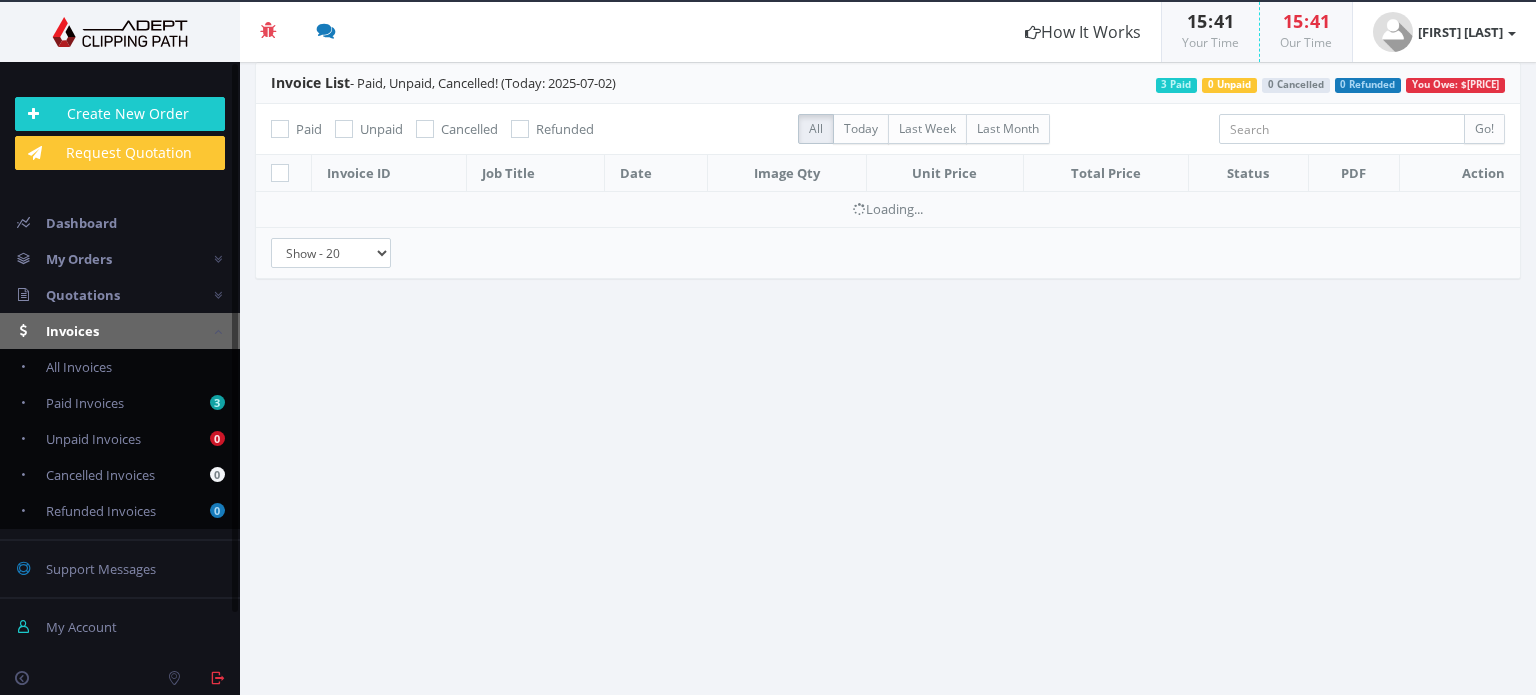 scroll, scrollTop: 0, scrollLeft: 0, axis: both 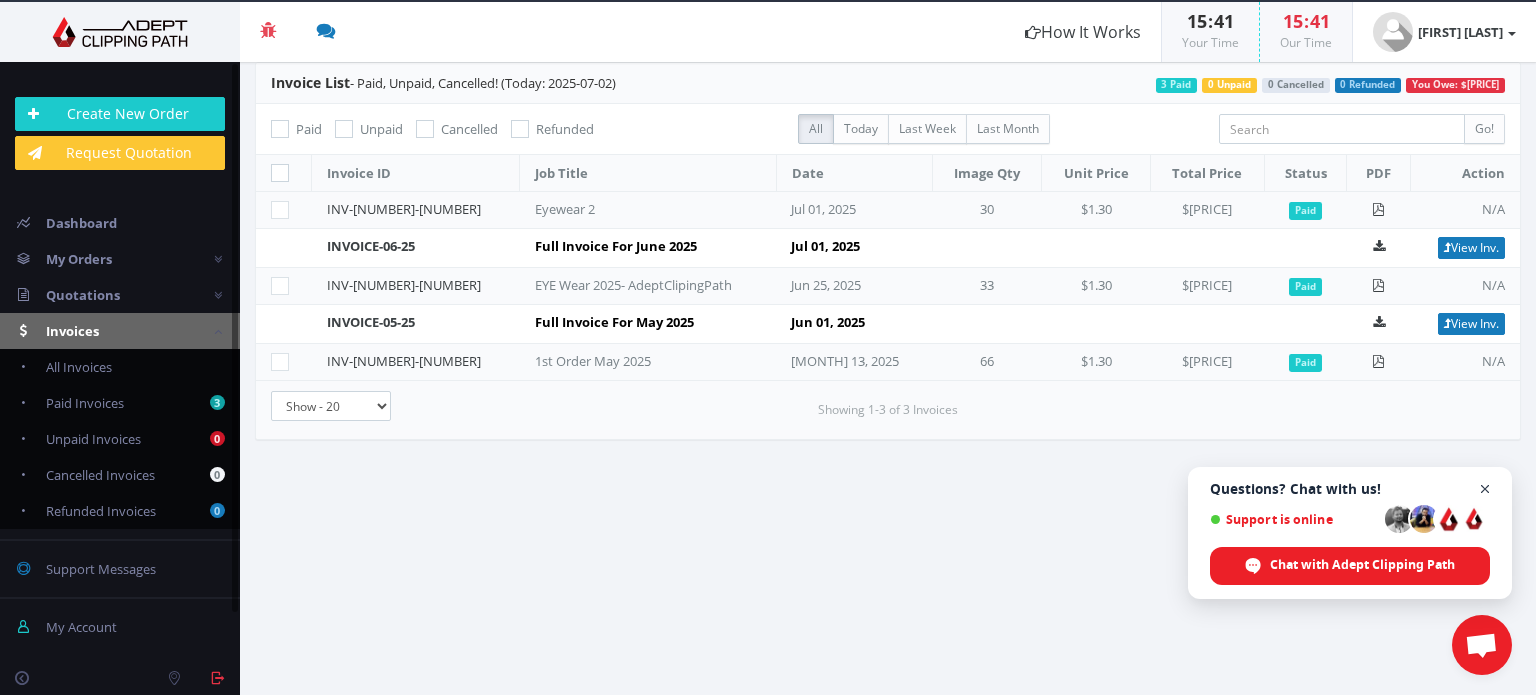 click at bounding box center (1485, 489) 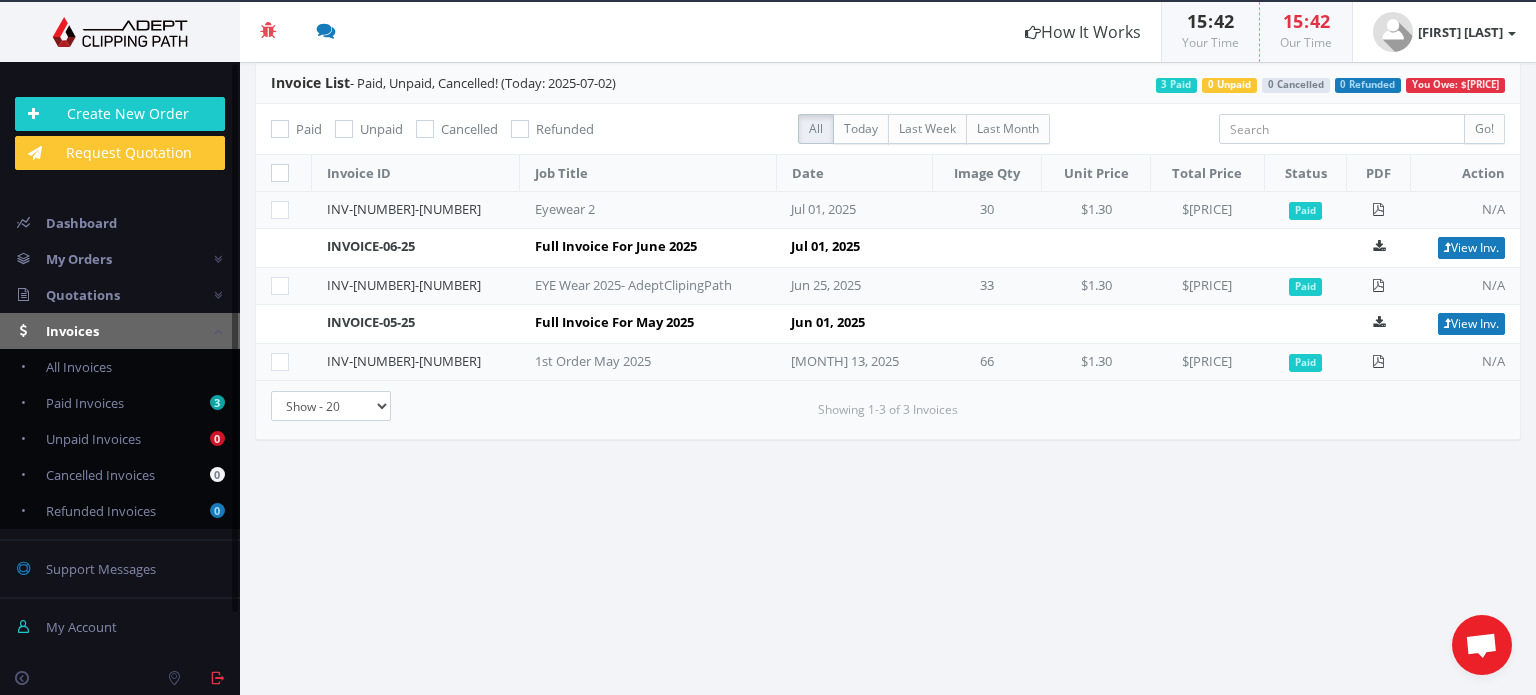 click on "Invoice List  - Paid, Unpaid, Cancelled! (Today: 2025-07-02)
You Owe: $[PRICE]
0 Refunded
0 Cancelled
0 Unpaid
3 Paid
Paid
Unpaid
Cancelled        Refunded   Go! Invoice ID Date" at bounding box center [888, 378] 